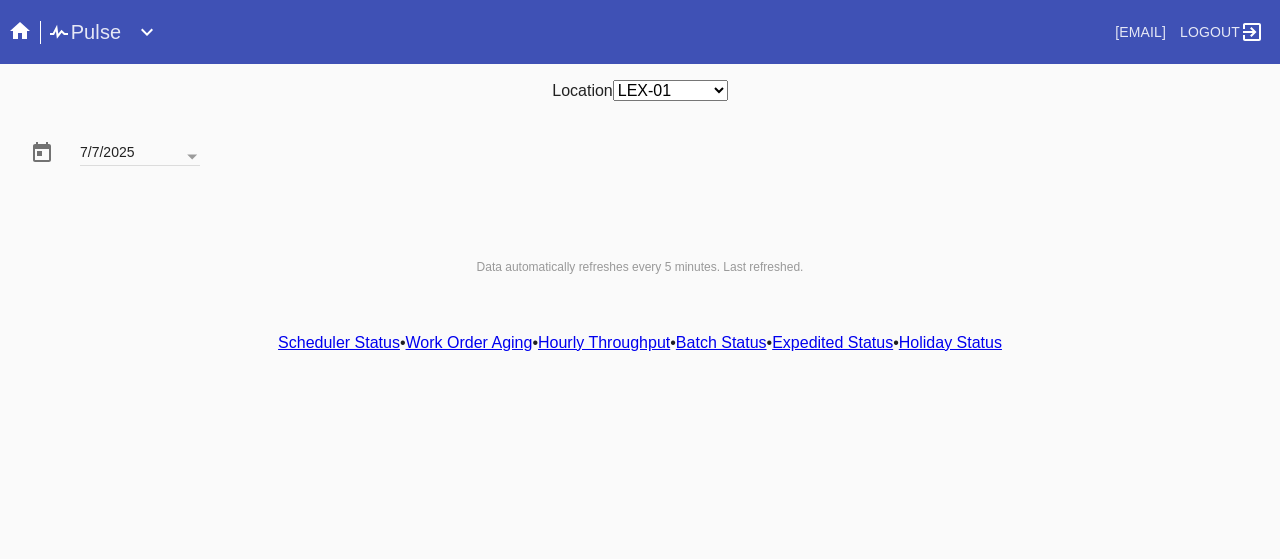 scroll, scrollTop: 0, scrollLeft: 0, axis: both 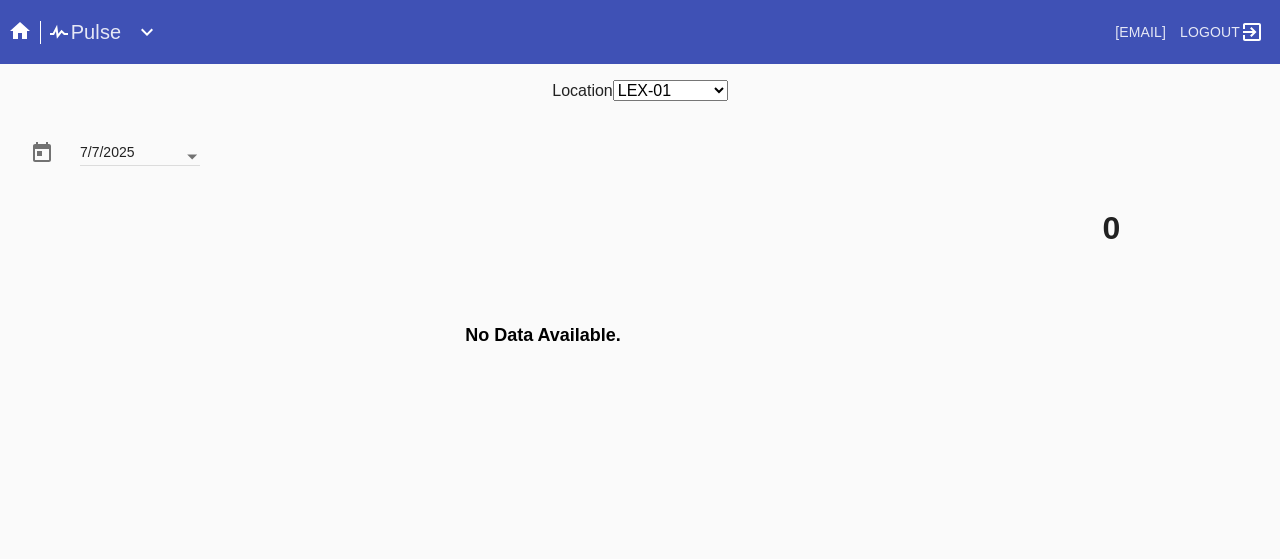 click at bounding box center [192, 157] 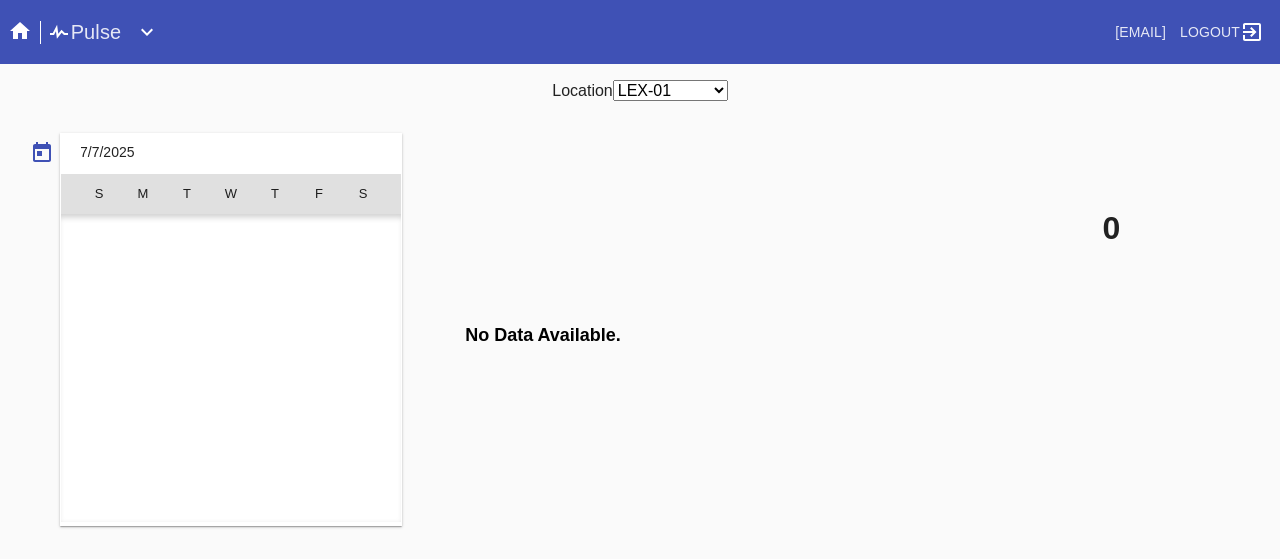 scroll, scrollTop: 462690, scrollLeft: 0, axis: vertical 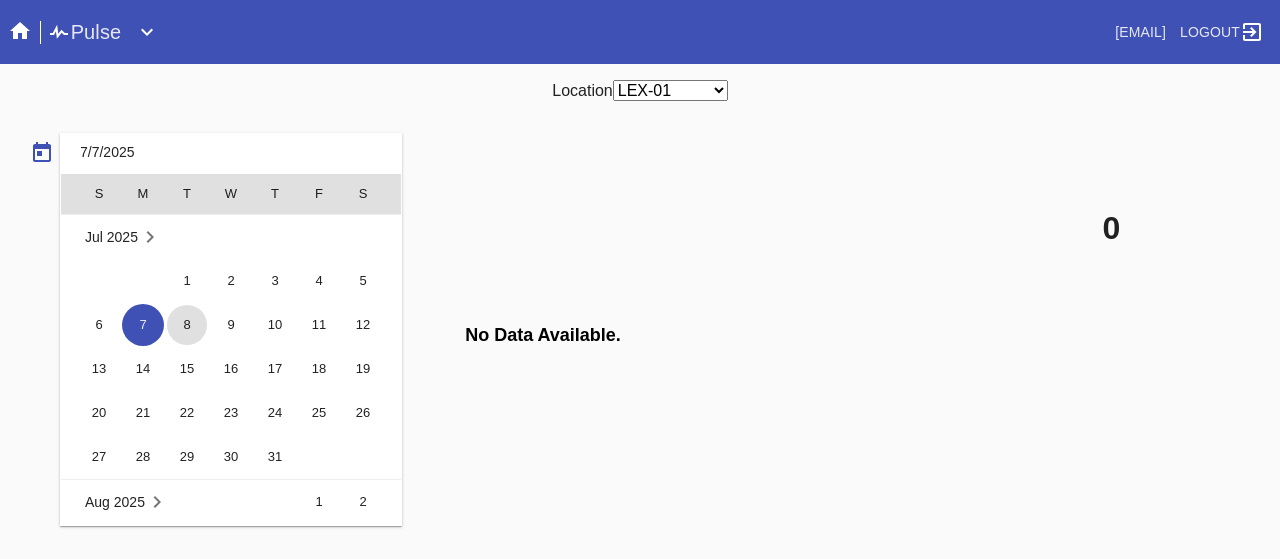 click on "8" at bounding box center [187, 325] 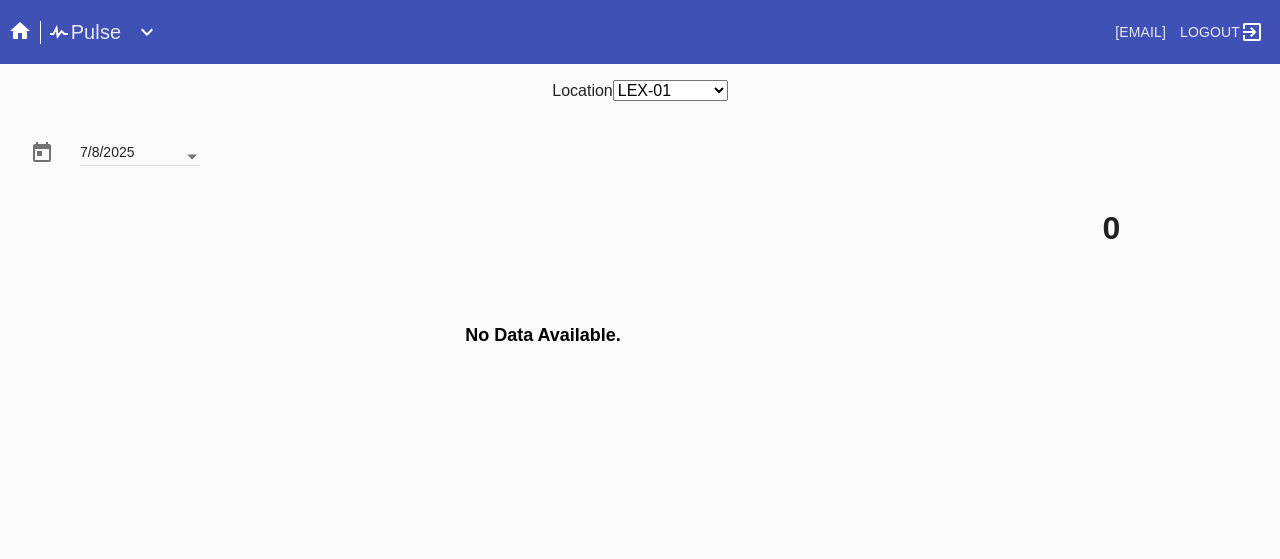click at bounding box center (192, 157) 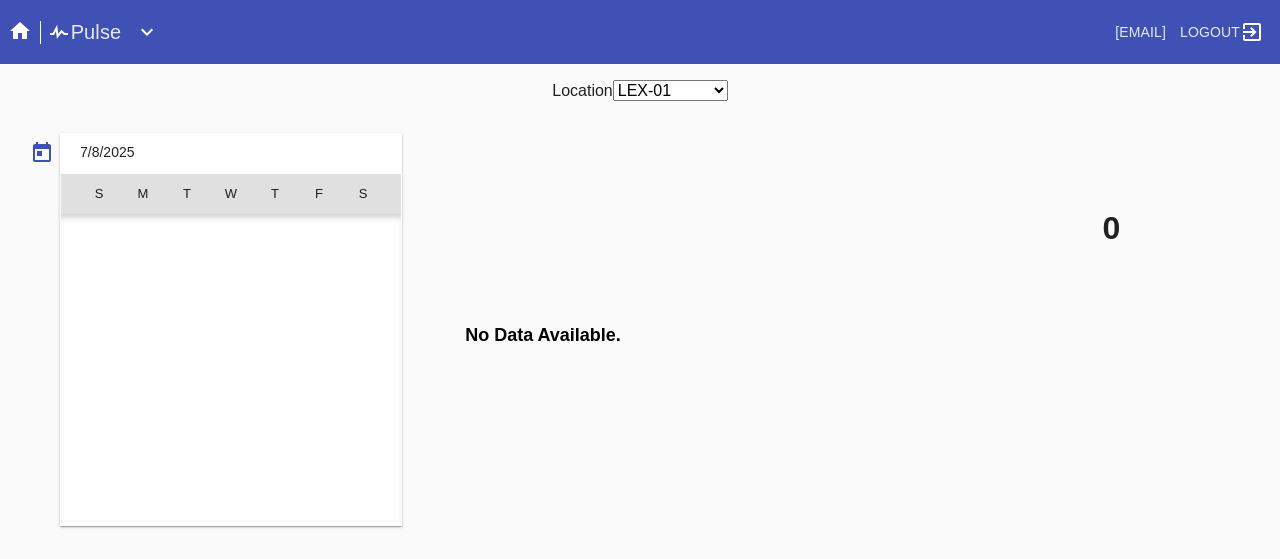 scroll, scrollTop: 462690, scrollLeft: 0, axis: vertical 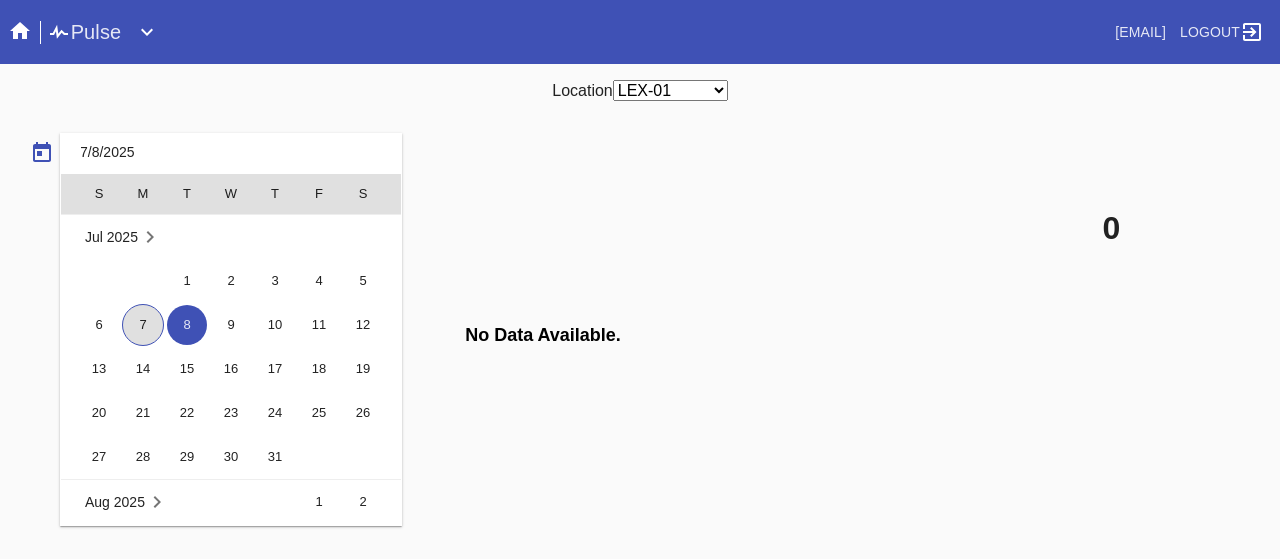click on "7" at bounding box center (143, 325) 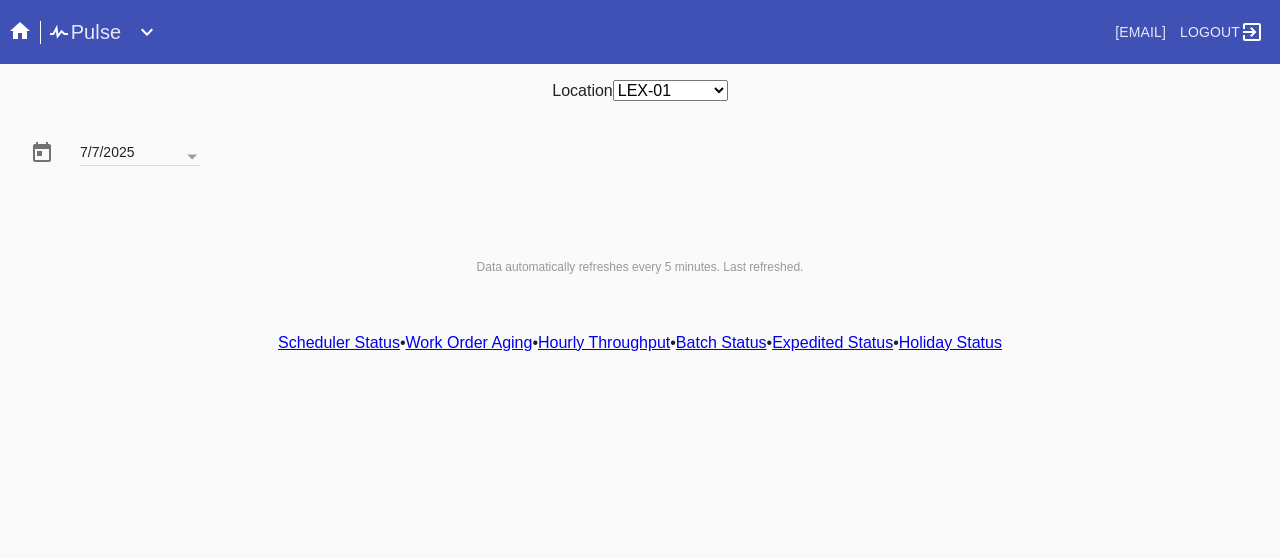 scroll, scrollTop: 0, scrollLeft: 0, axis: both 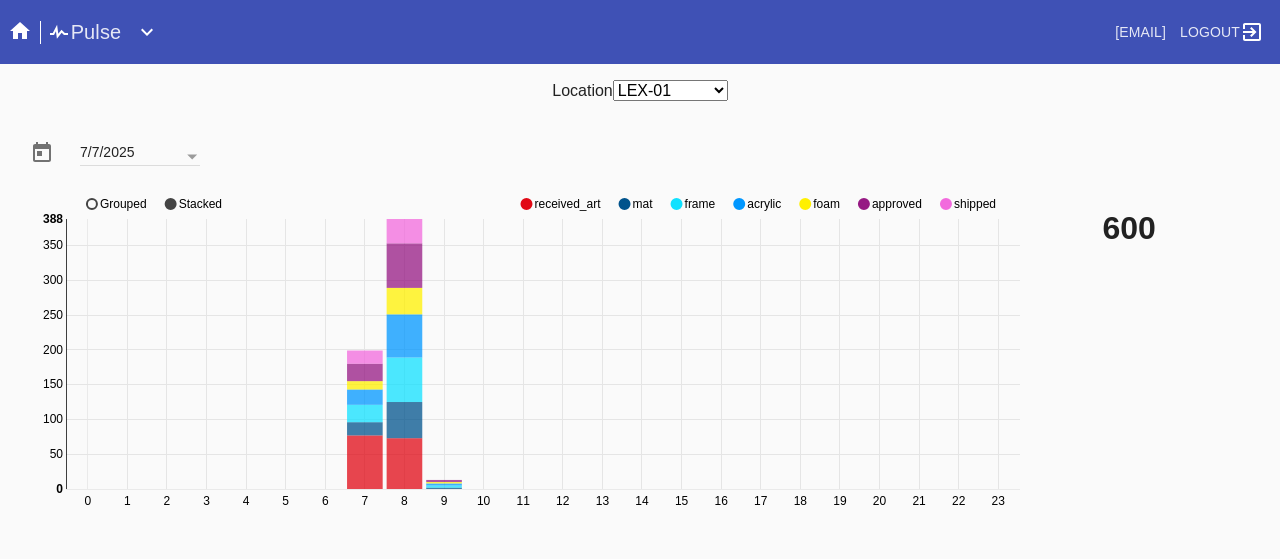 click on "0 1 2 3 4 5 6 7 8 9 10 11 12 13 14 15 16 17 18 19 20 21 22 23 0 50 100 150 200 250 300 350 0 388 received_art mat frame acrylic foam approved shipped Grouped Stacked" at bounding box center [528, 364] 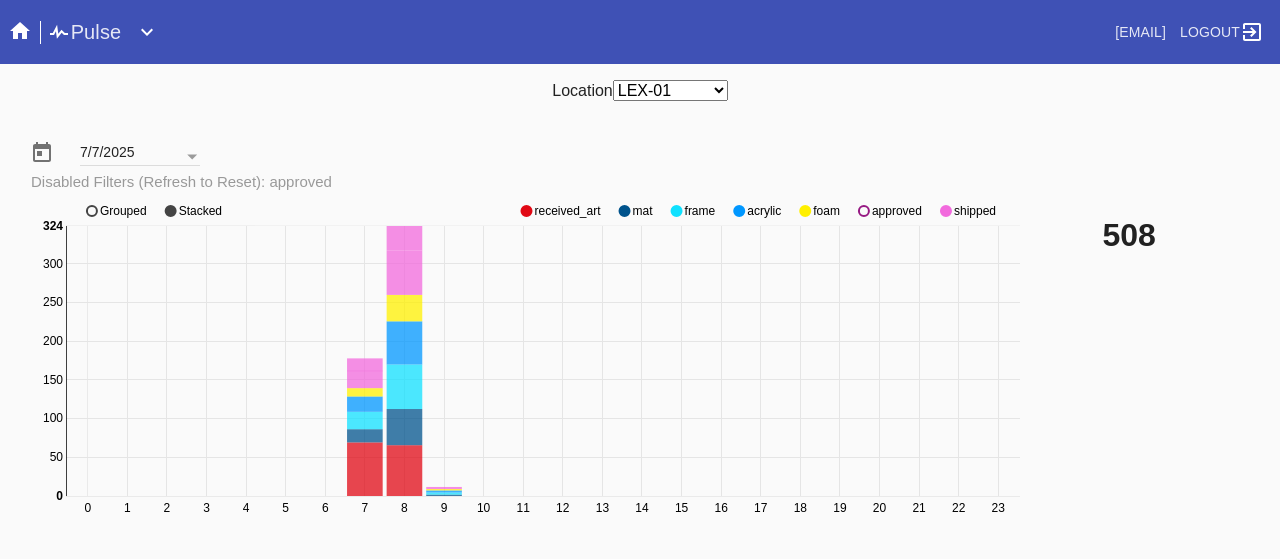 click on "approved" at bounding box center (567, 211) 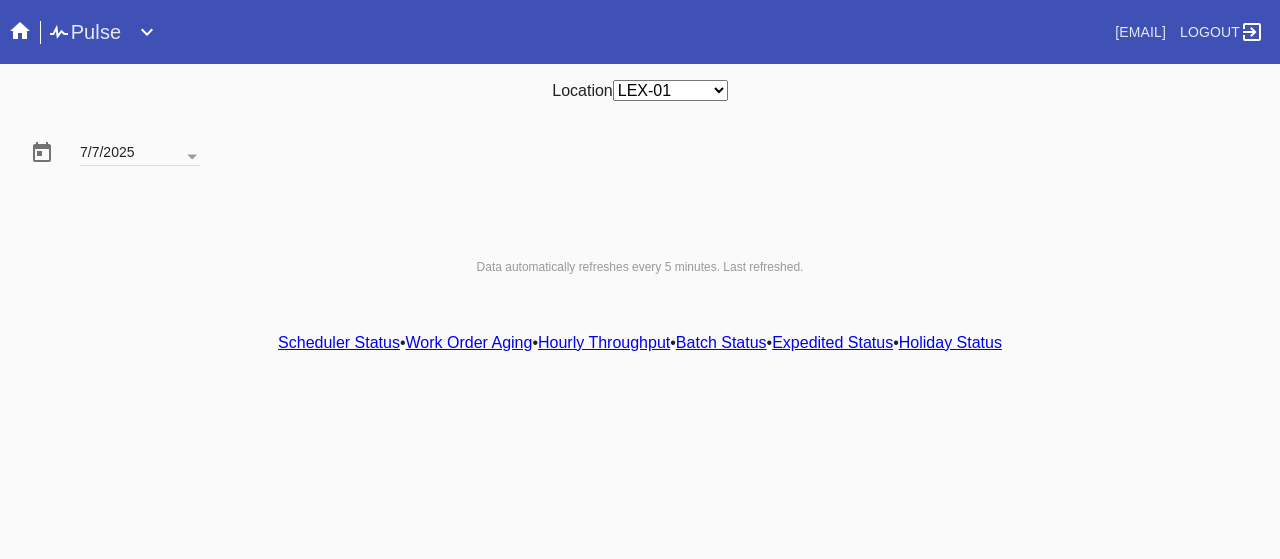 scroll, scrollTop: 0, scrollLeft: 0, axis: both 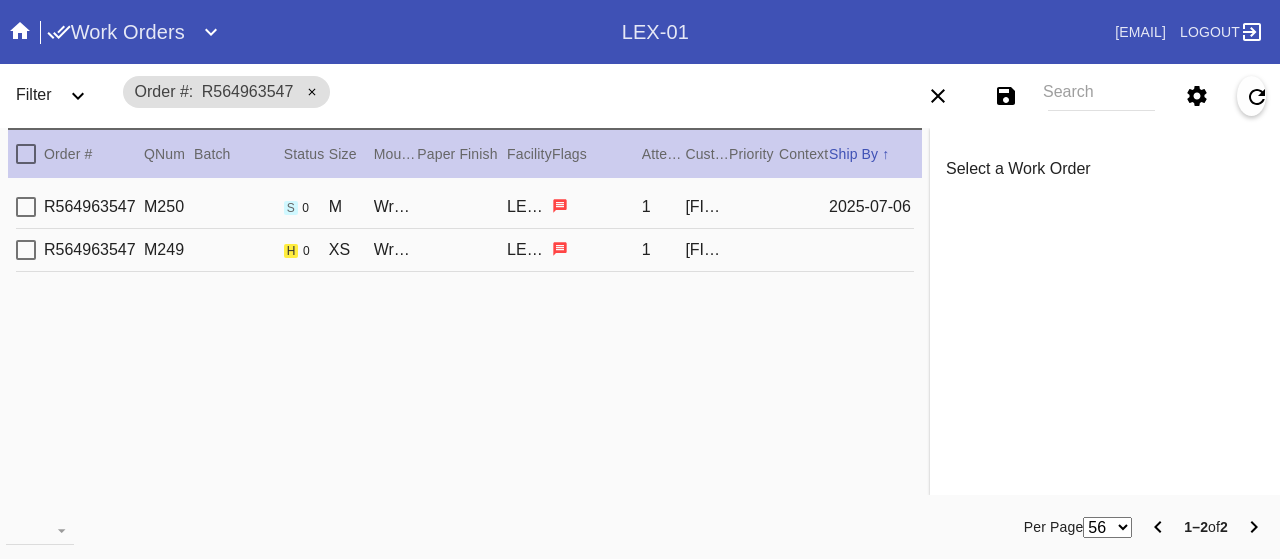 click on "Search" at bounding box center [1101, 96] 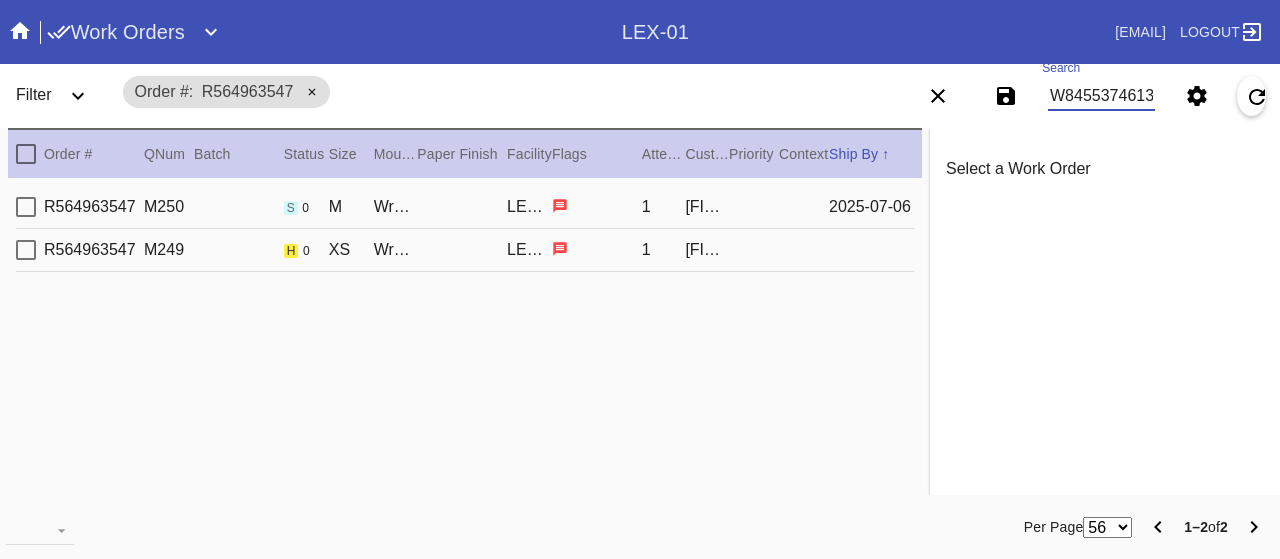 scroll, scrollTop: 0, scrollLeft: 0, axis: both 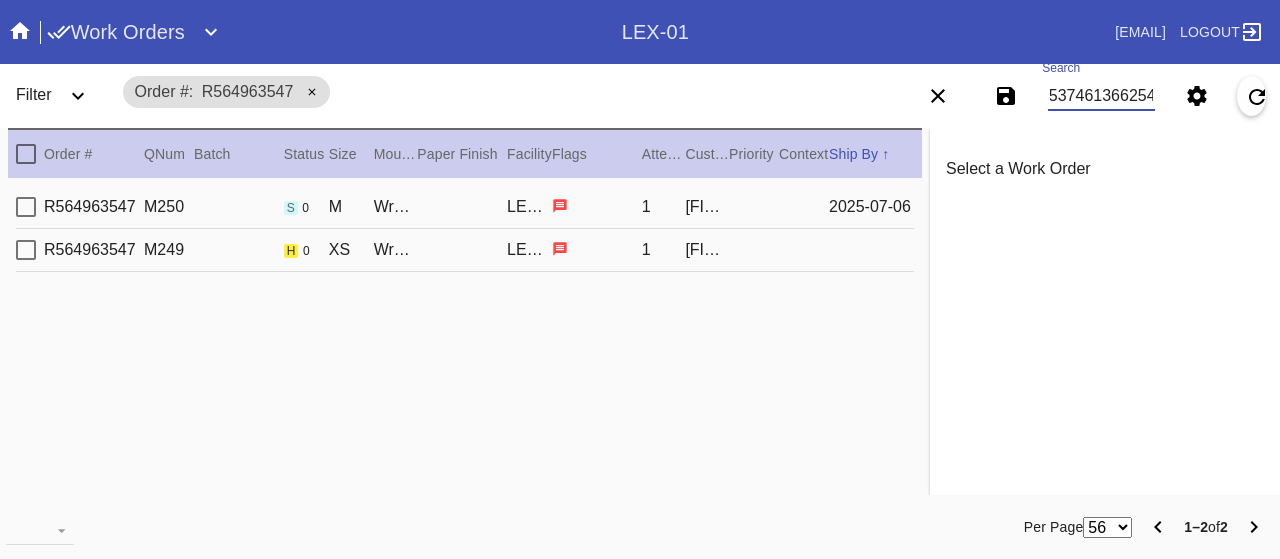 type on "W845537461366254" 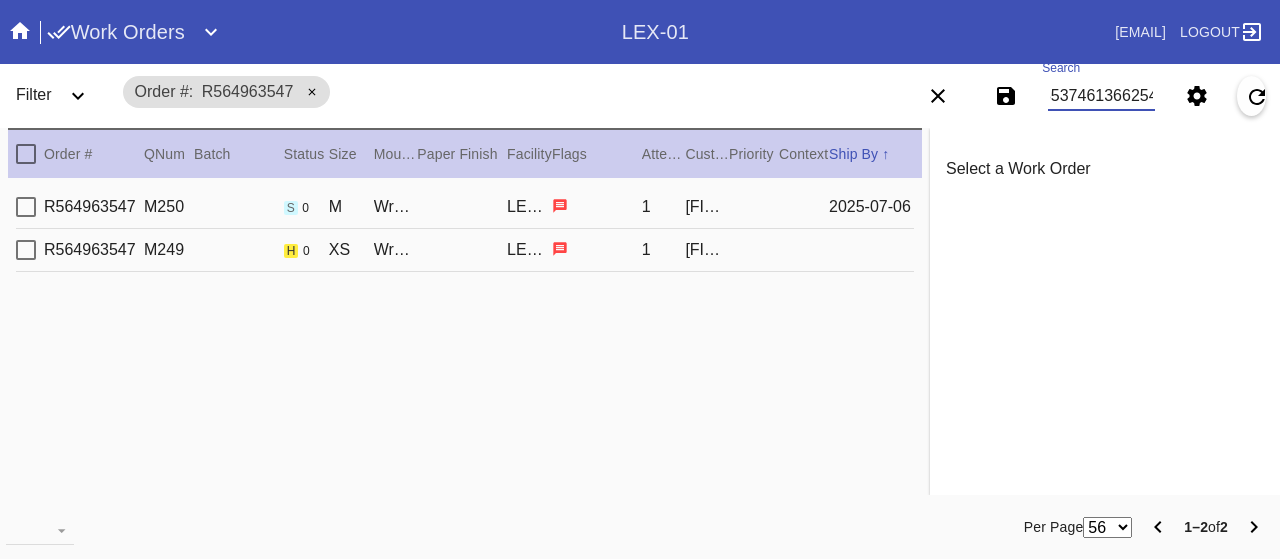 type 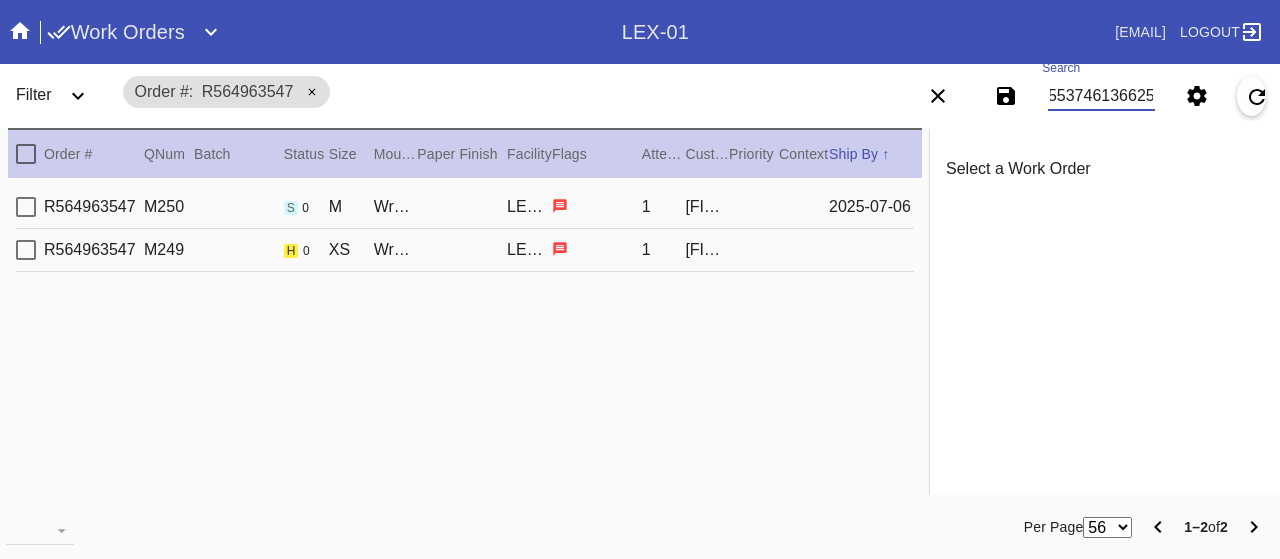 type 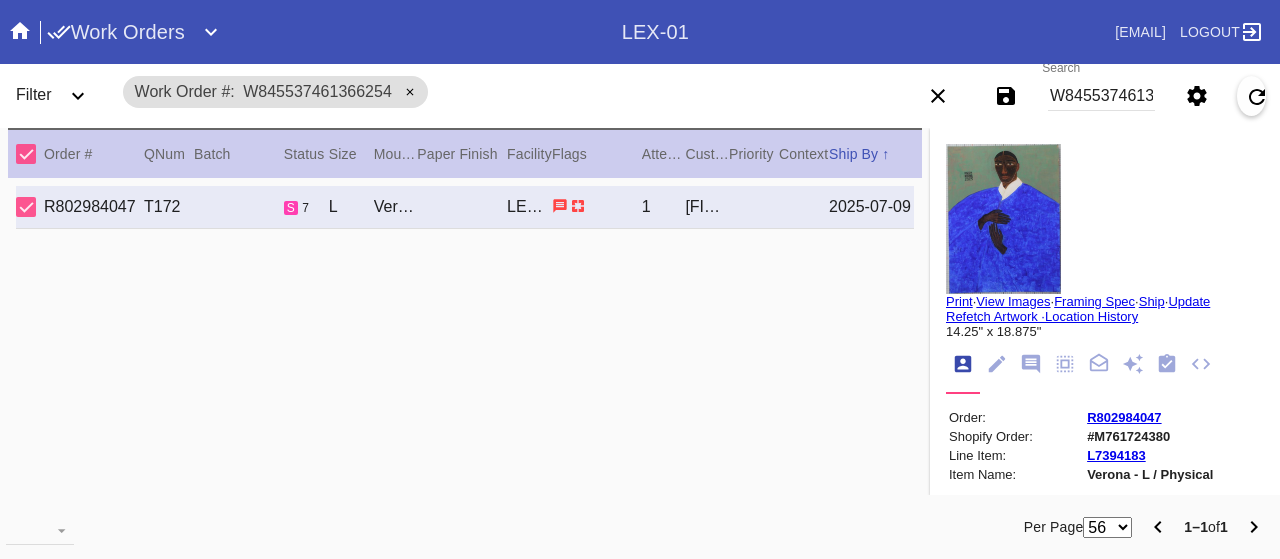 click on "Print" at bounding box center (959, 301) 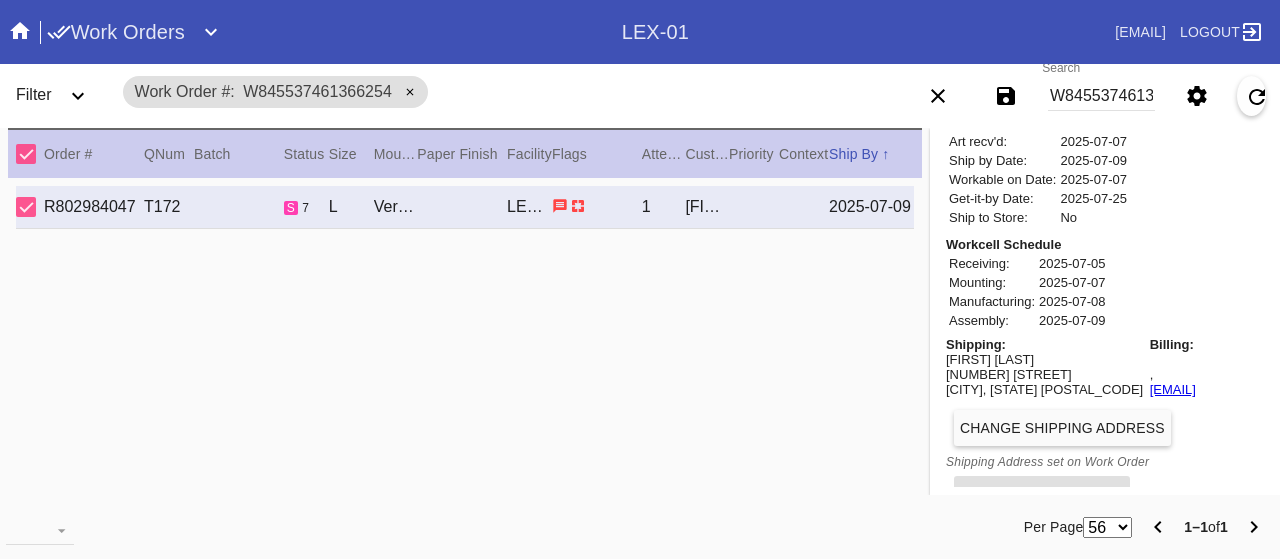 scroll, scrollTop: 861, scrollLeft: 0, axis: vertical 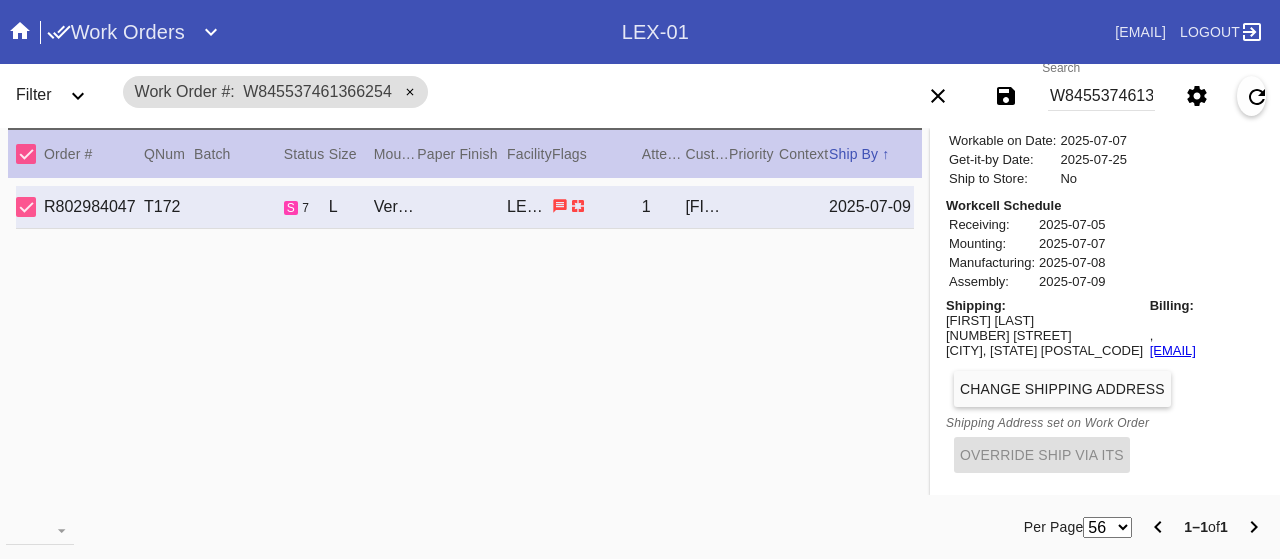 click on "Rima Abdul" at bounding box center (1044, 320) 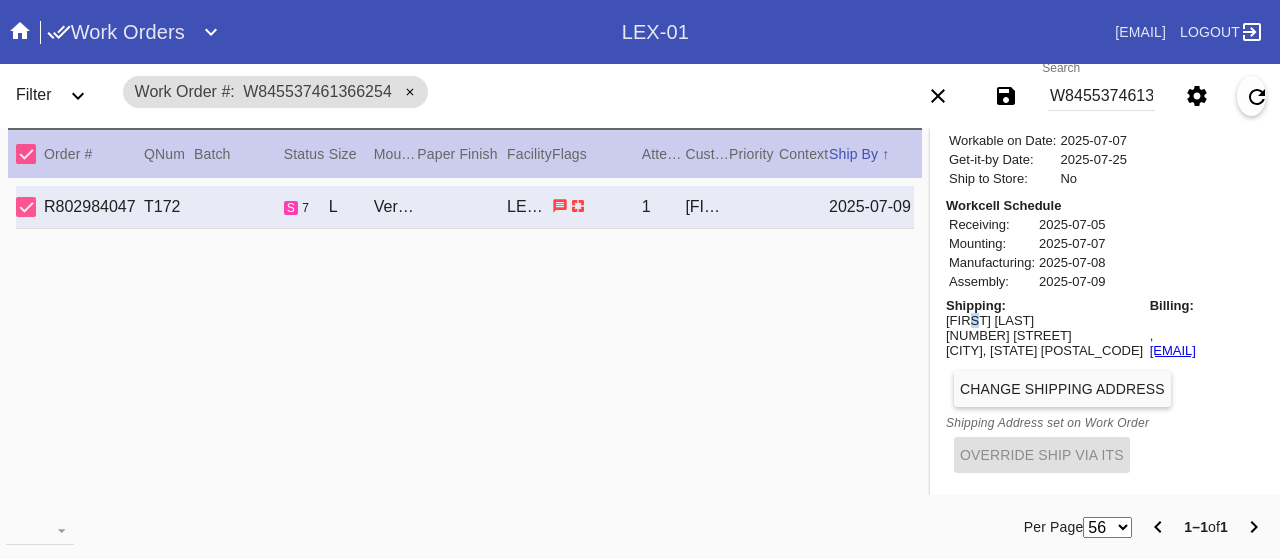 click on "Rima Abdul" at bounding box center [1044, 320] 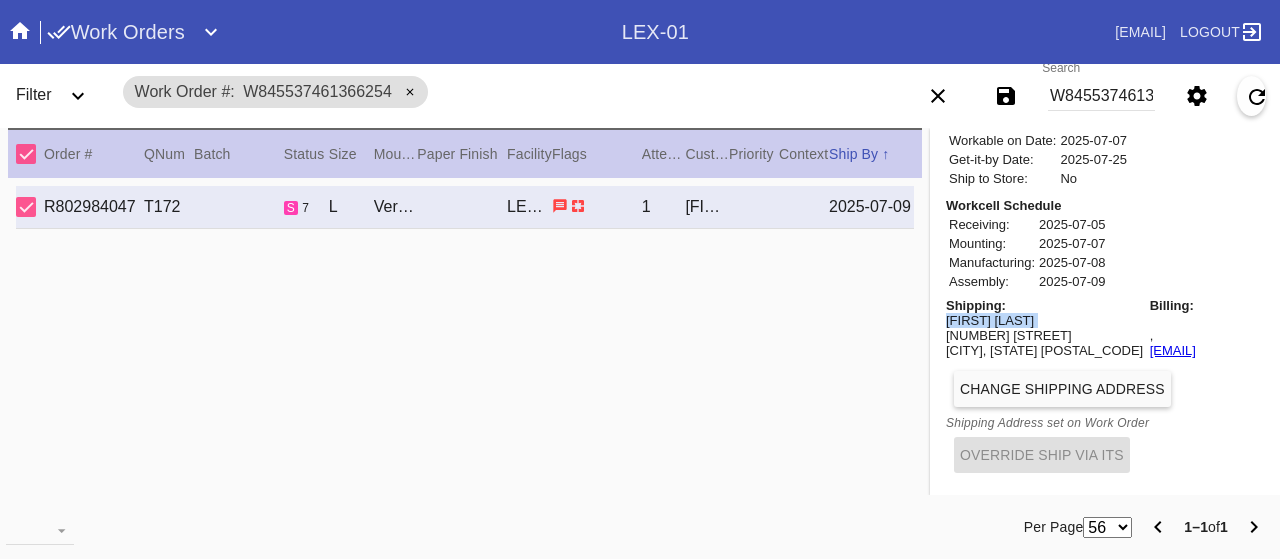 click on "Rima Abdul" at bounding box center [1044, 320] 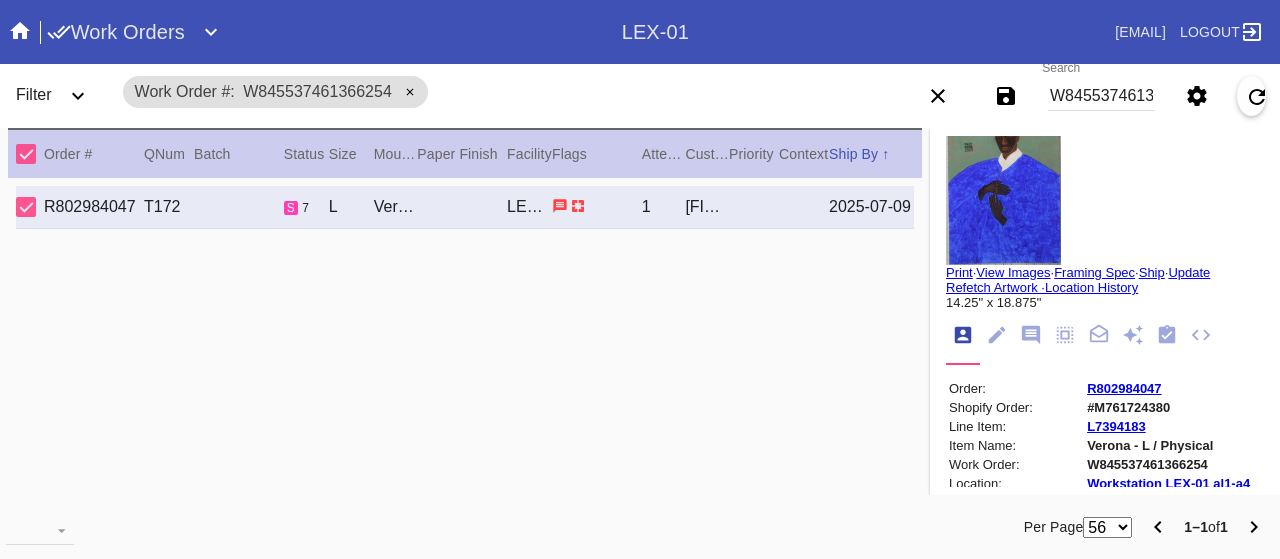 scroll, scrollTop: 0, scrollLeft: 0, axis: both 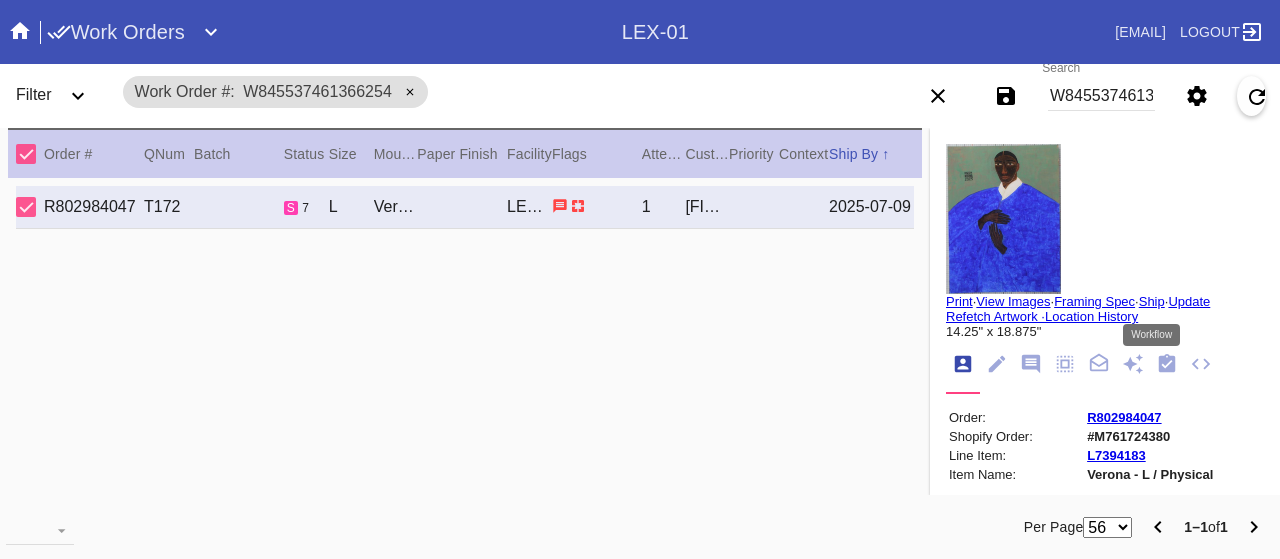 click at bounding box center [1167, 363] 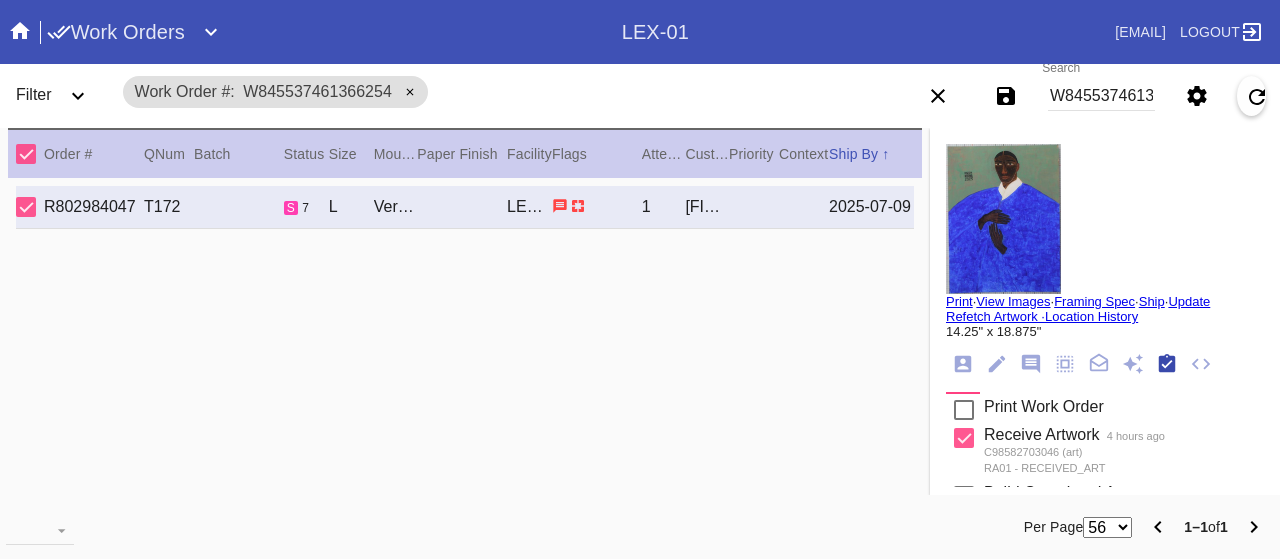 scroll, scrollTop: 318, scrollLeft: 0, axis: vertical 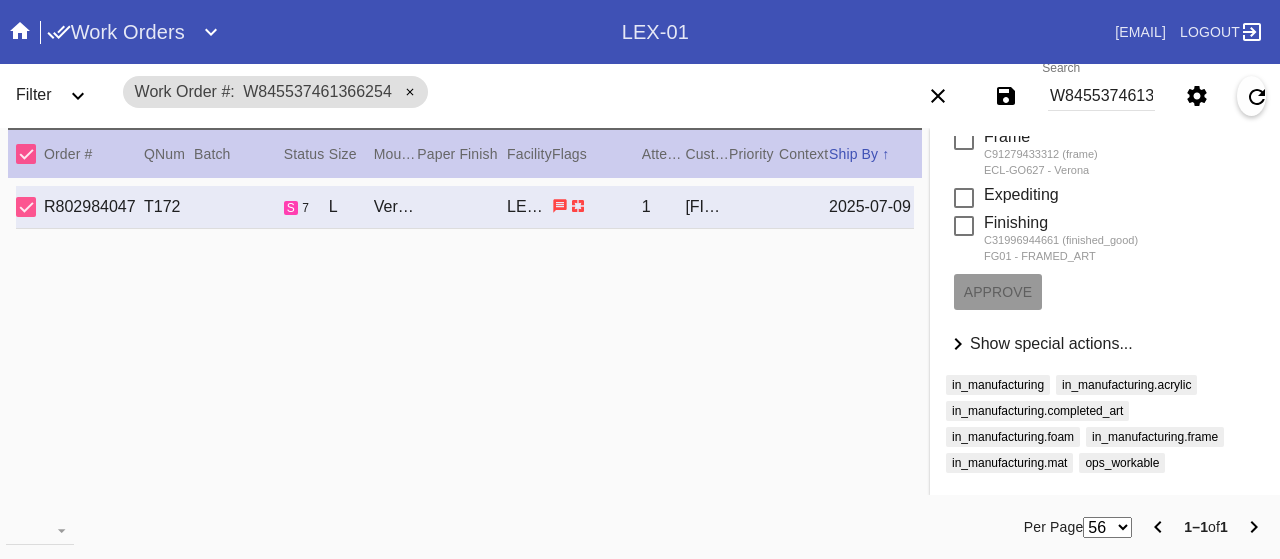 click on "Show special actions..." at bounding box center [1051, 343] 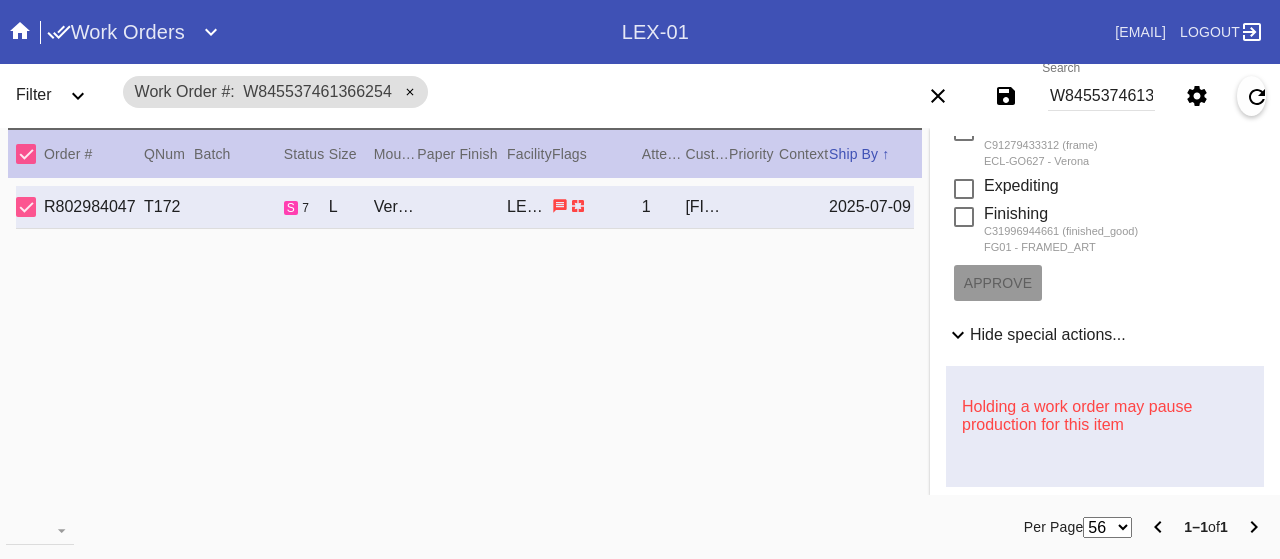scroll, scrollTop: 883, scrollLeft: 0, axis: vertical 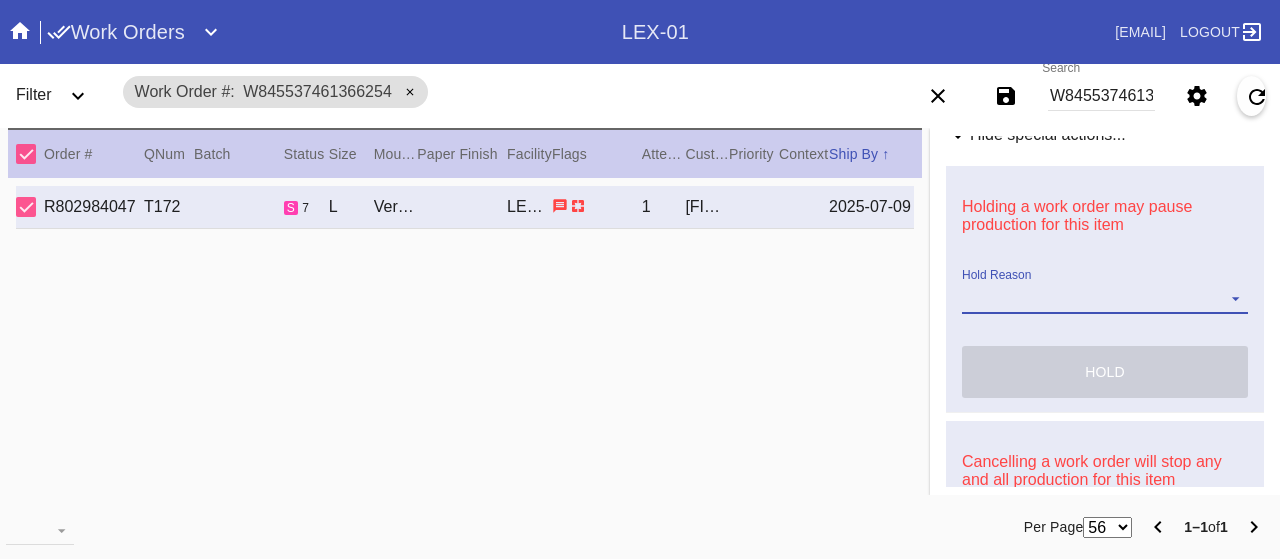 click on "Hold Reason Art Care Review Artwork Damaged F4B/Partnership Facility Out of Stock HPO Hold to Ship Investigation Lost in Studio Multi-Mat Details Not Received Order Change Request Out of Stock Proactive Outreach Pull for Production QA/Customer Approval Question Submitted Ready for Action Ready for Production Repair Replacement Ordered Retail GW Rework Sample Search and Rescue Transit to LEX01 Transit to PHL01 Update Work Order" at bounding box center (1105, 299) 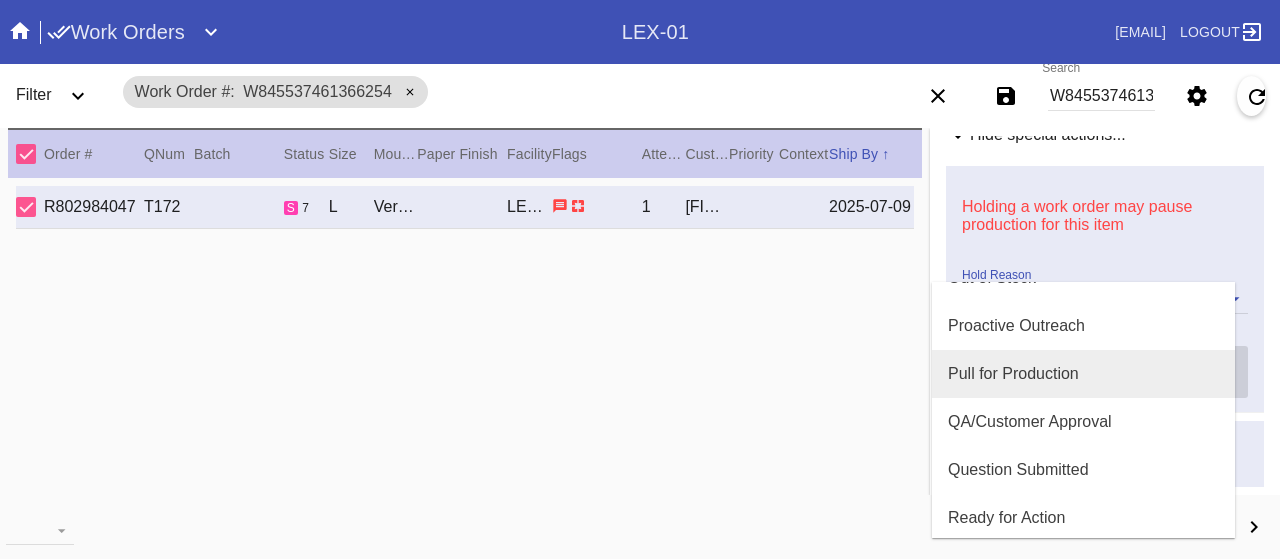scroll, scrollTop: 600, scrollLeft: 0, axis: vertical 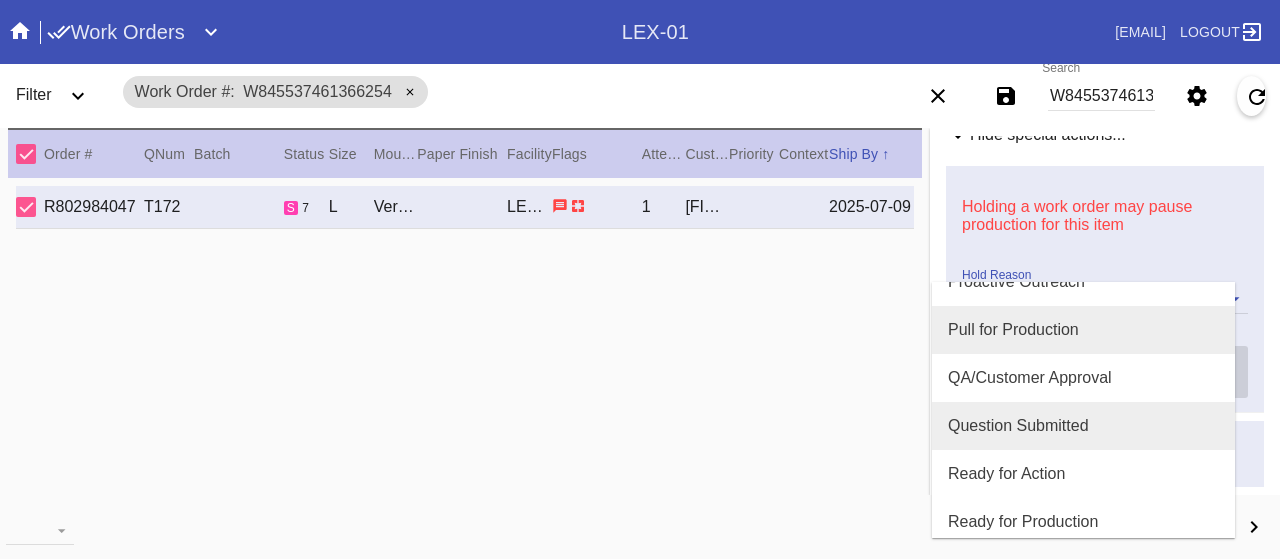 click on "Question Submitted" at bounding box center (1018, 426) 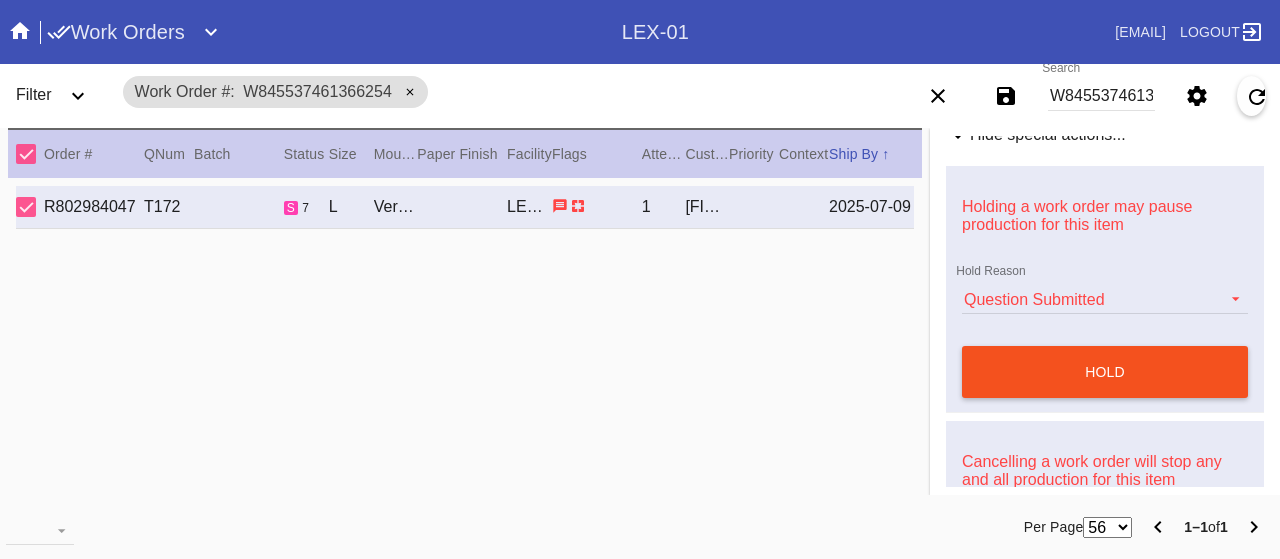 click on "hold" at bounding box center [1105, 372] 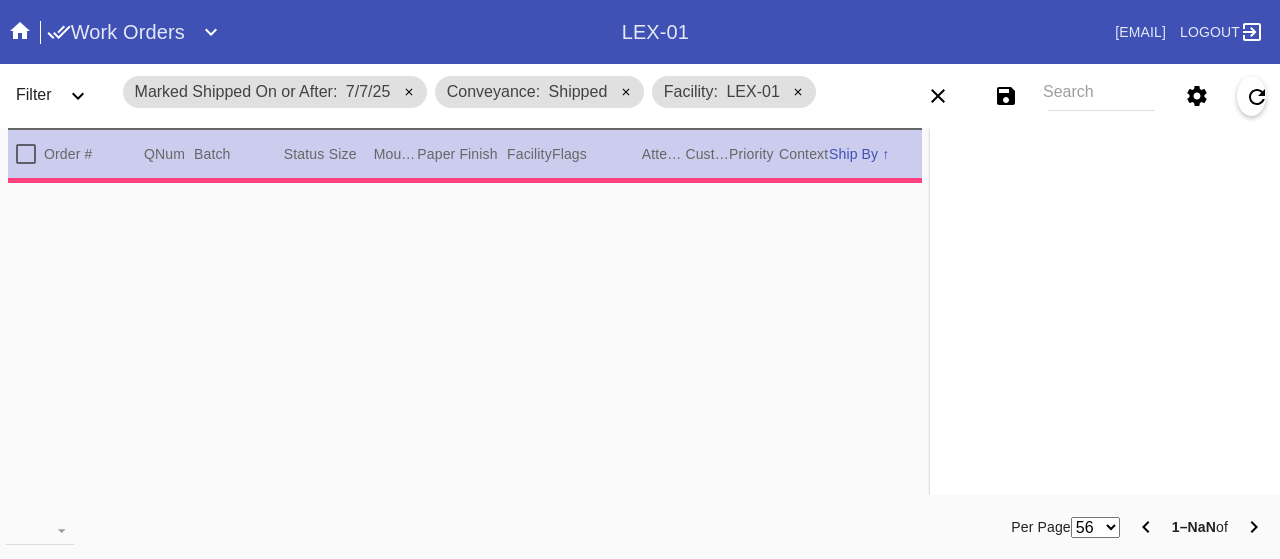 scroll, scrollTop: 0, scrollLeft: 0, axis: both 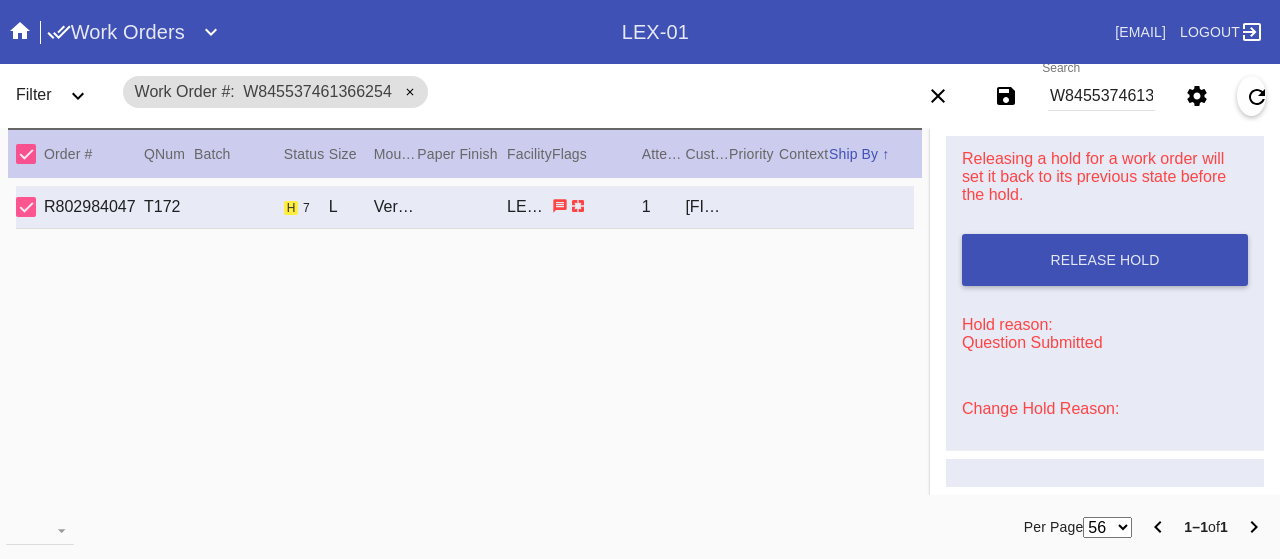 click on "W845537461366254" at bounding box center [1101, 96] 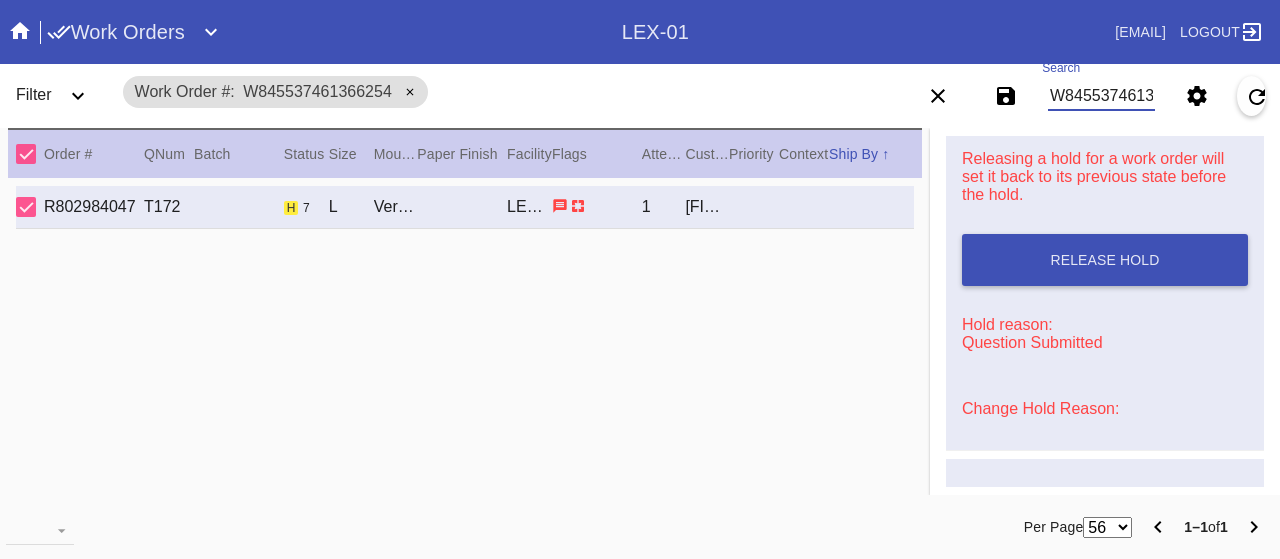 click on "W845537461366254" at bounding box center [1101, 96] 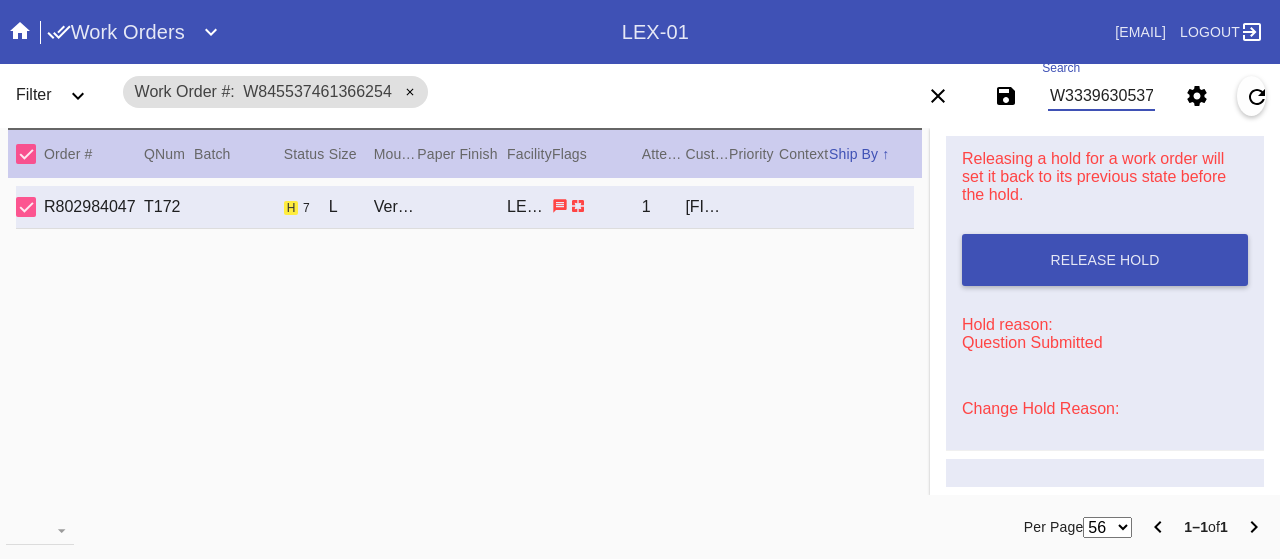 type on "W333963053725086" 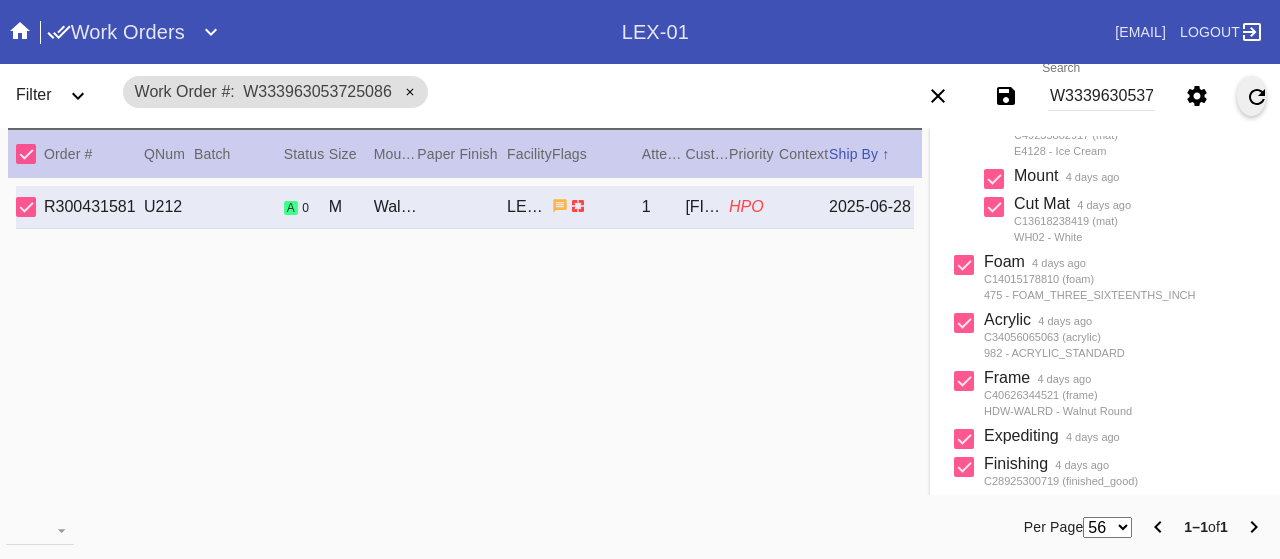 scroll, scrollTop: 0, scrollLeft: 0, axis: both 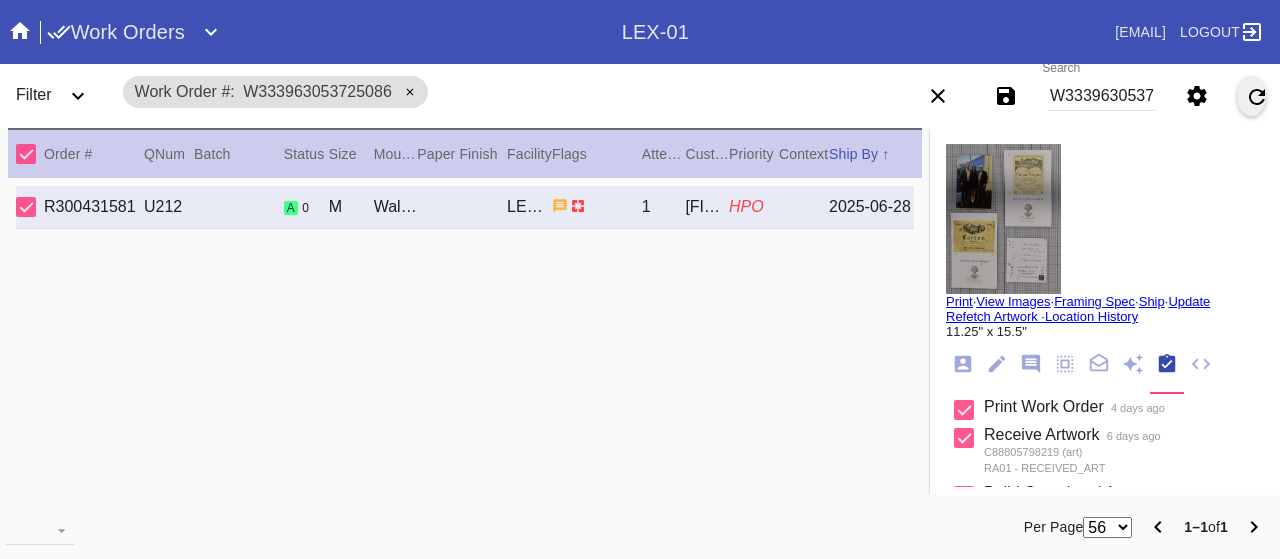 click on "Ship" at bounding box center (1152, 301) 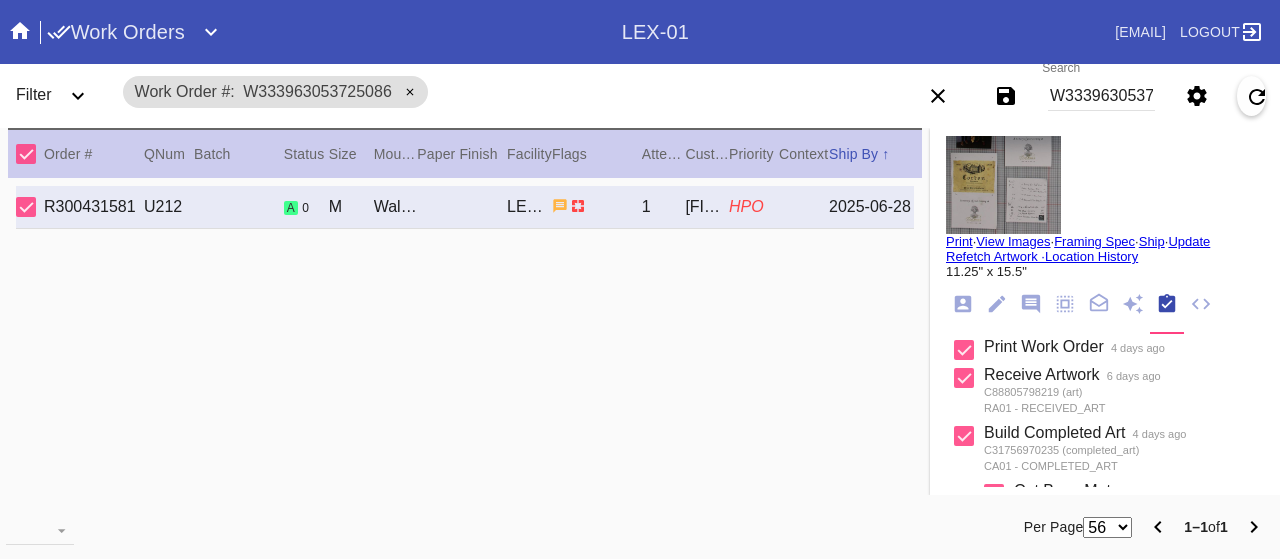 scroll, scrollTop: 0, scrollLeft: 0, axis: both 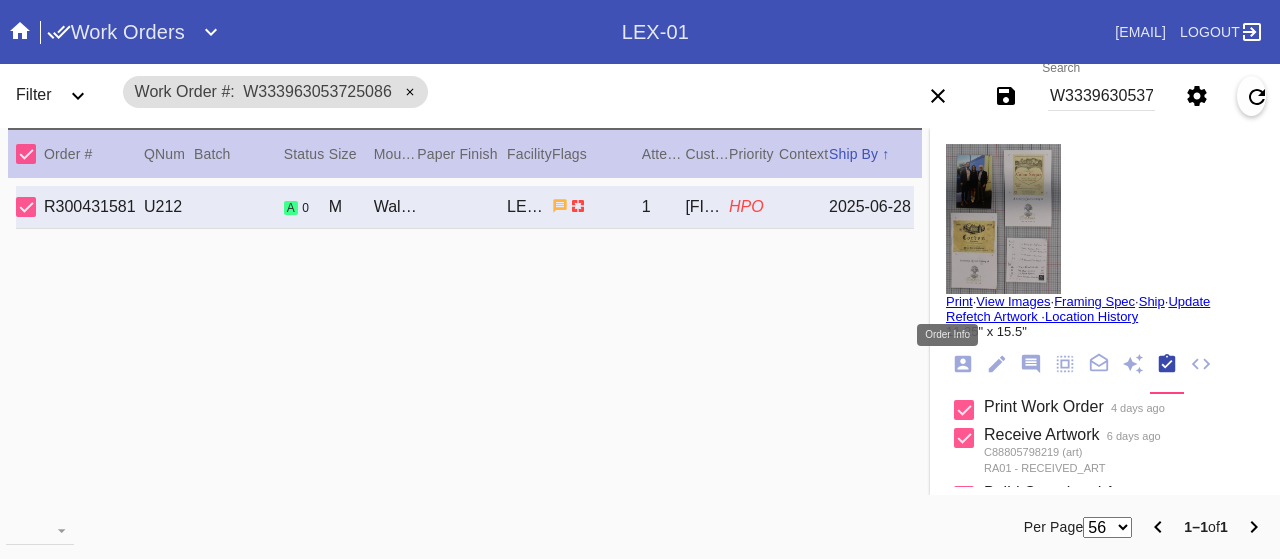 click at bounding box center (963, 364) 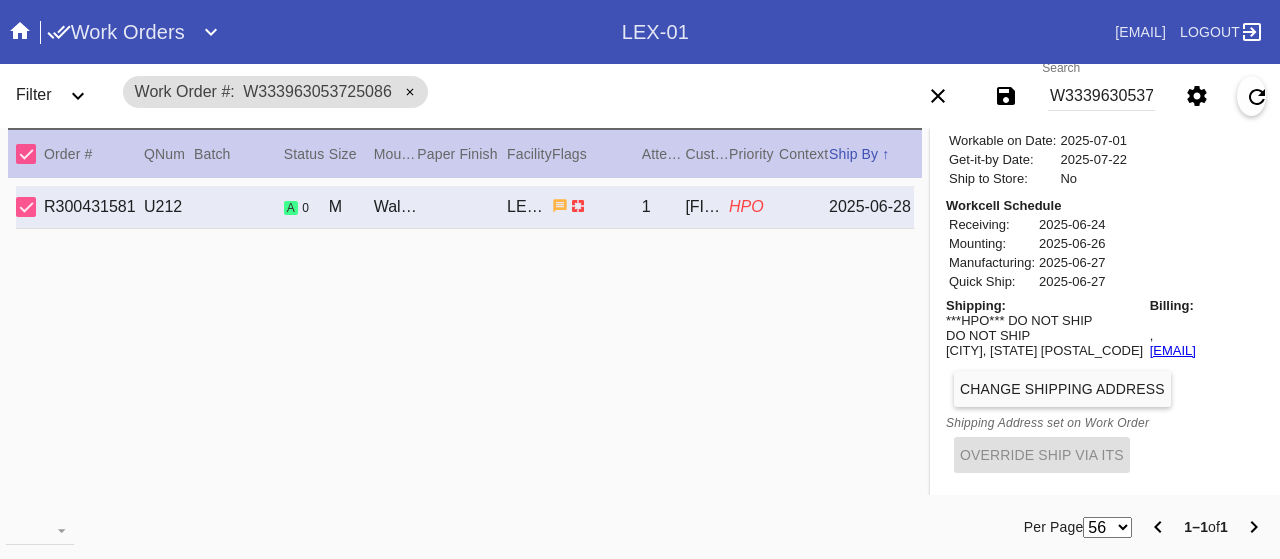 scroll, scrollTop: 1026, scrollLeft: 0, axis: vertical 